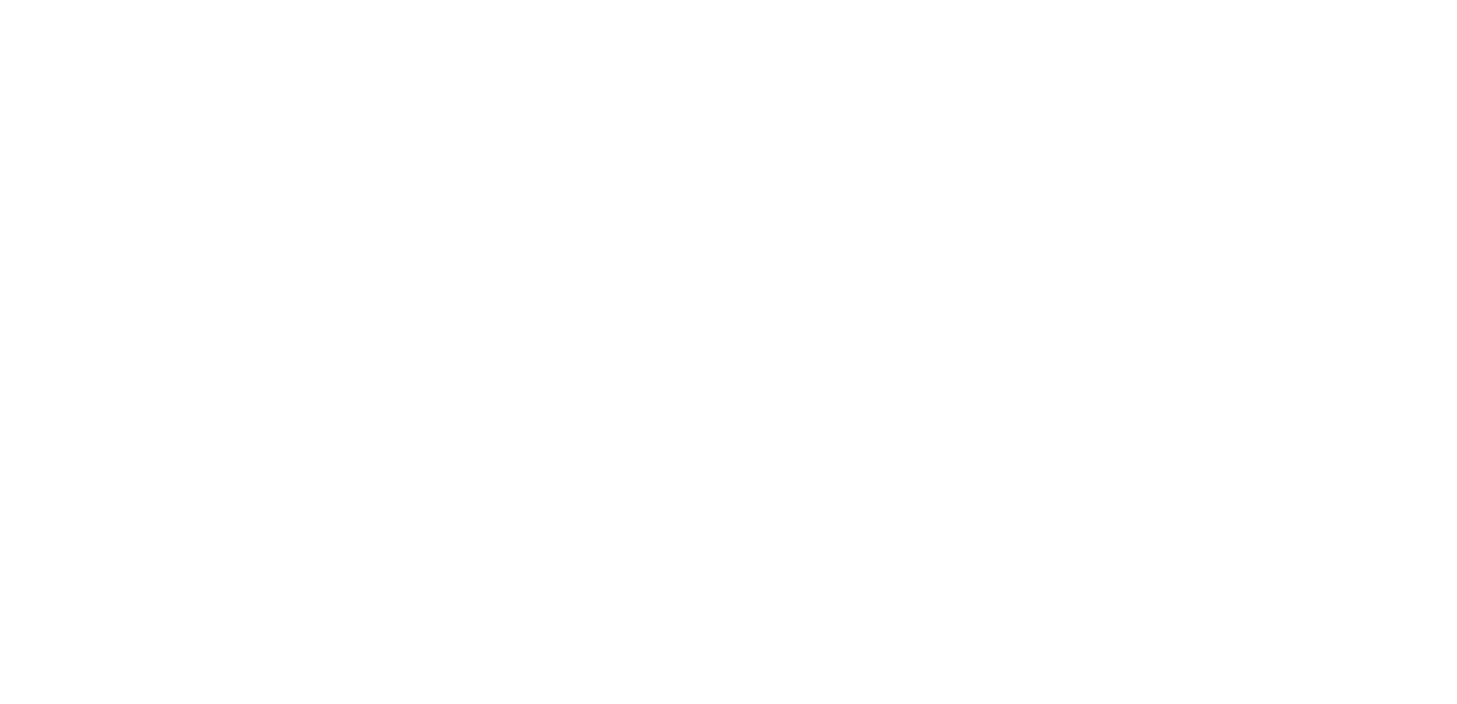 scroll, scrollTop: 0, scrollLeft: 0, axis: both 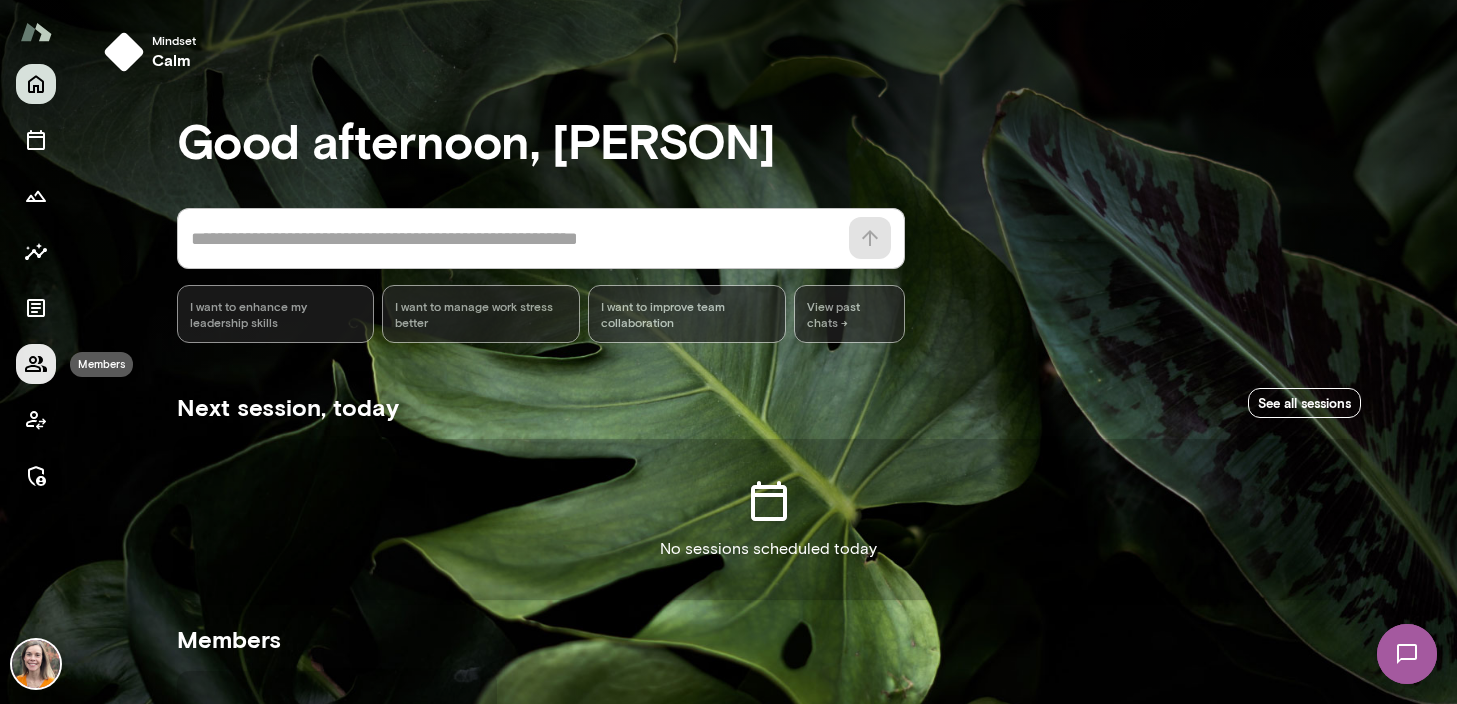 click 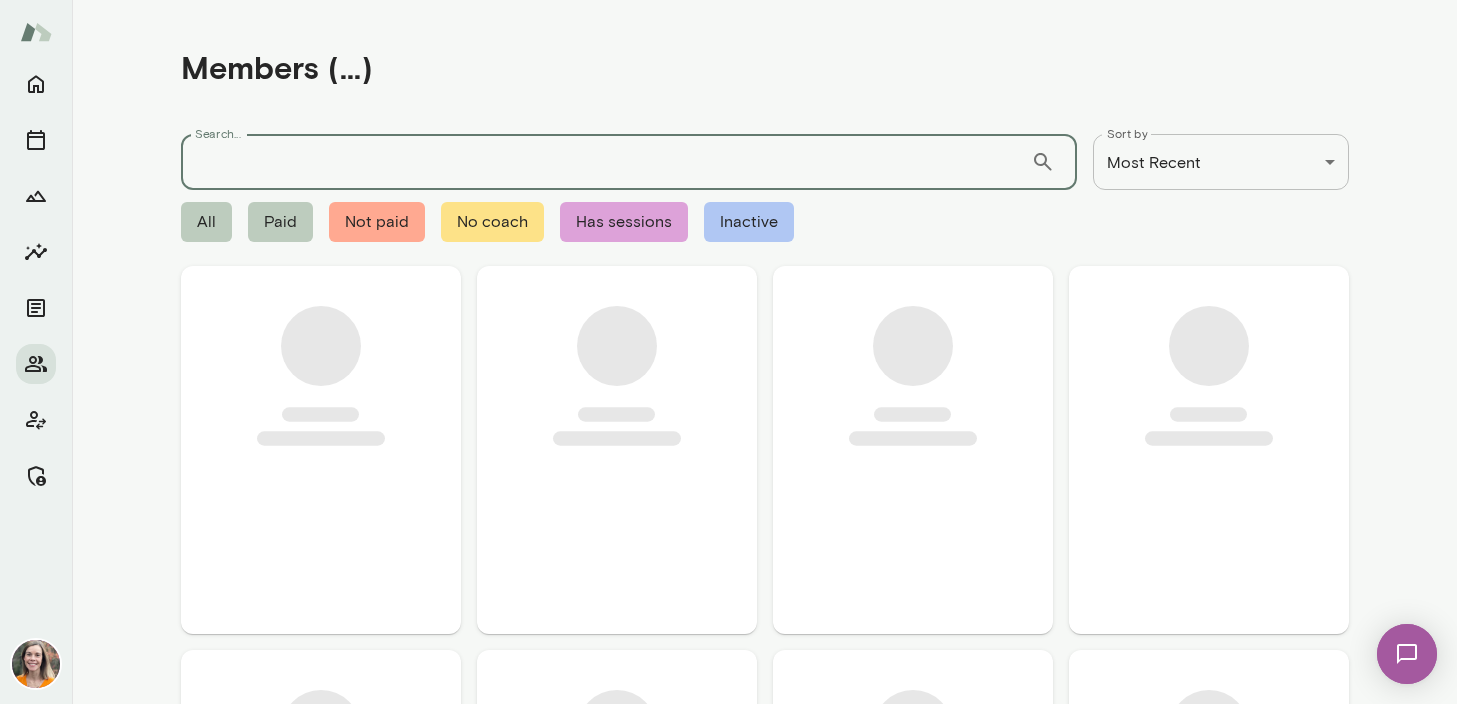 click on "Search..." at bounding box center (606, 162) 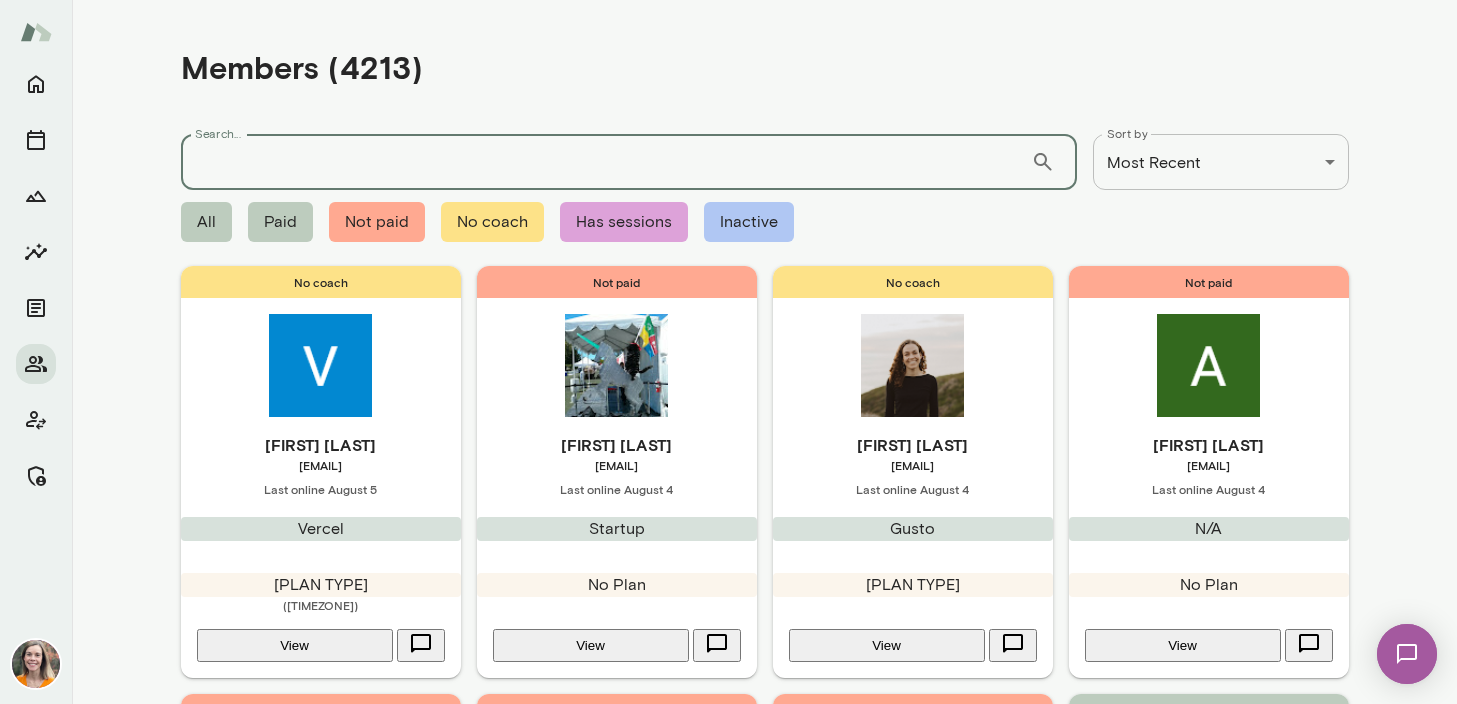 paste on "**********" 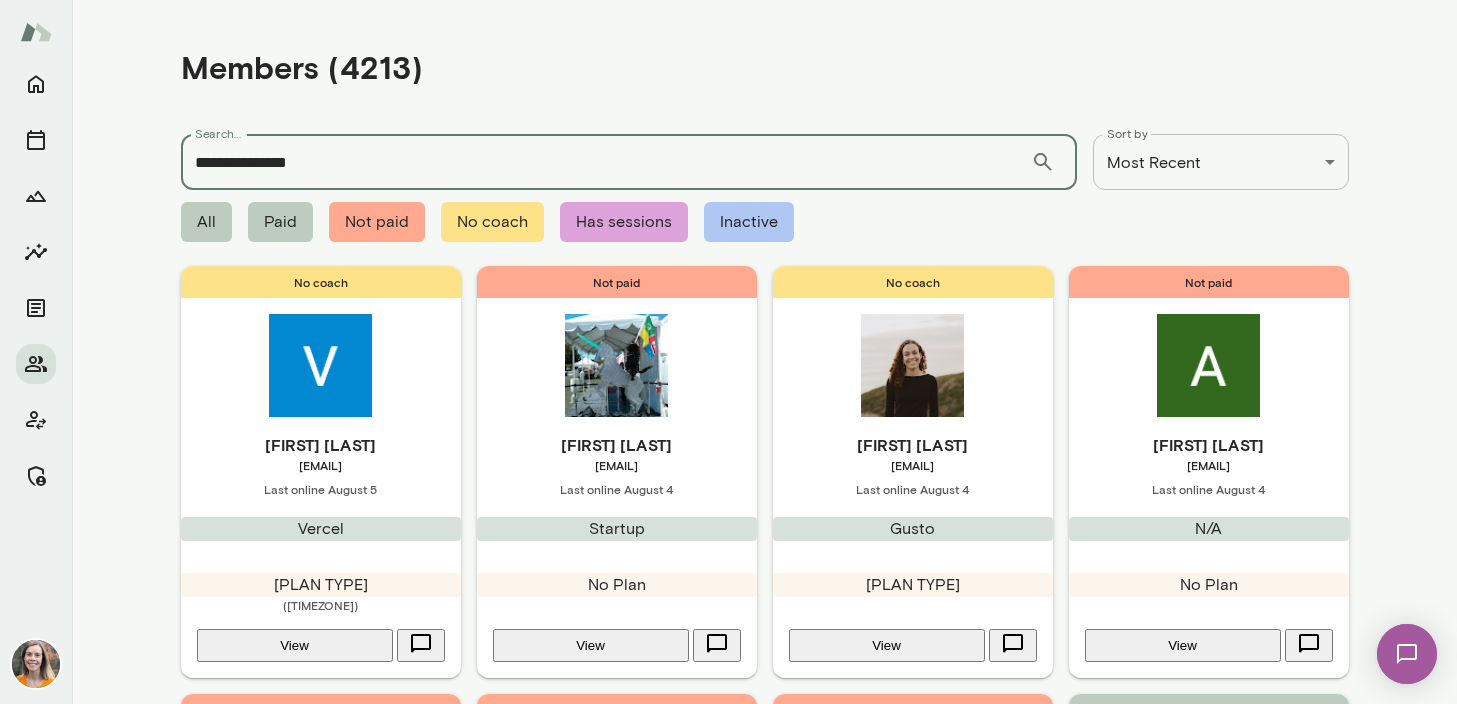 type on "**********" 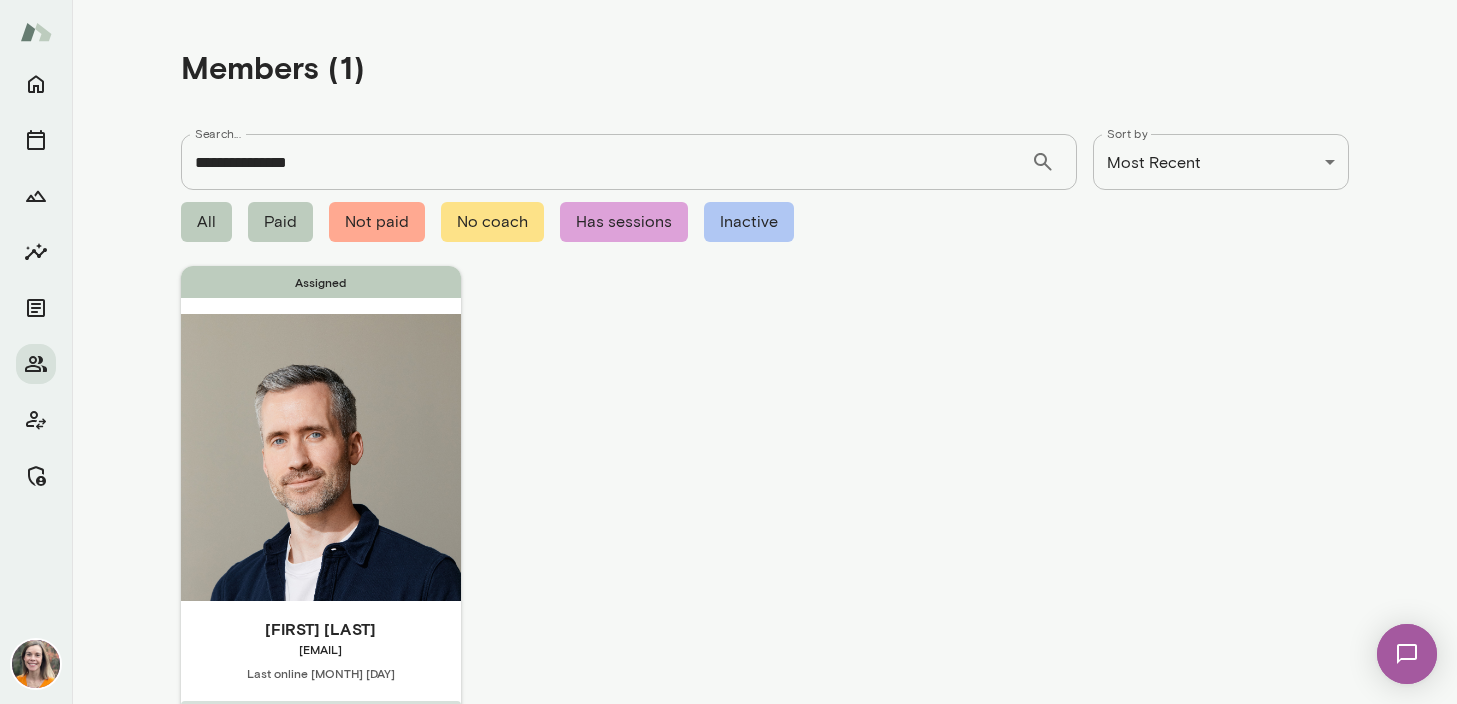 click on "[EMAIL]" at bounding box center [321, 649] 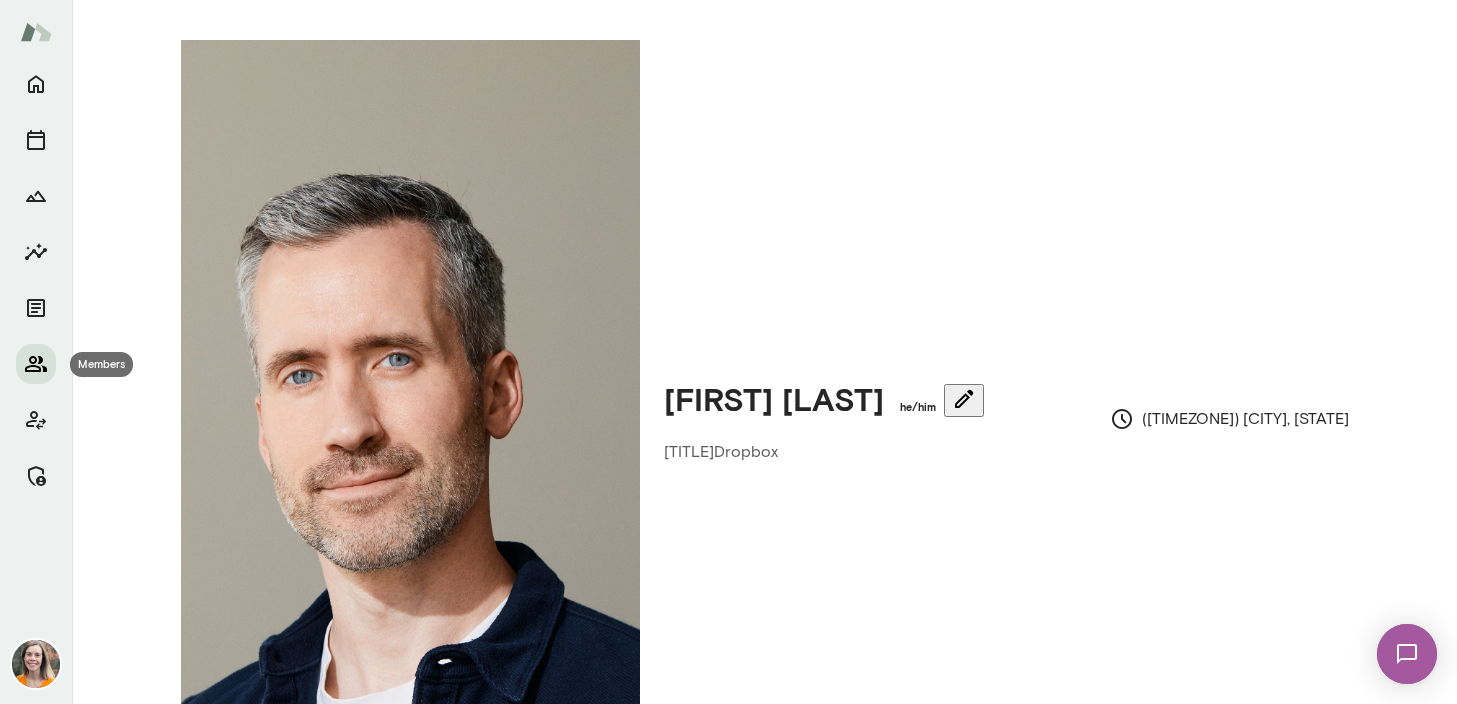 click 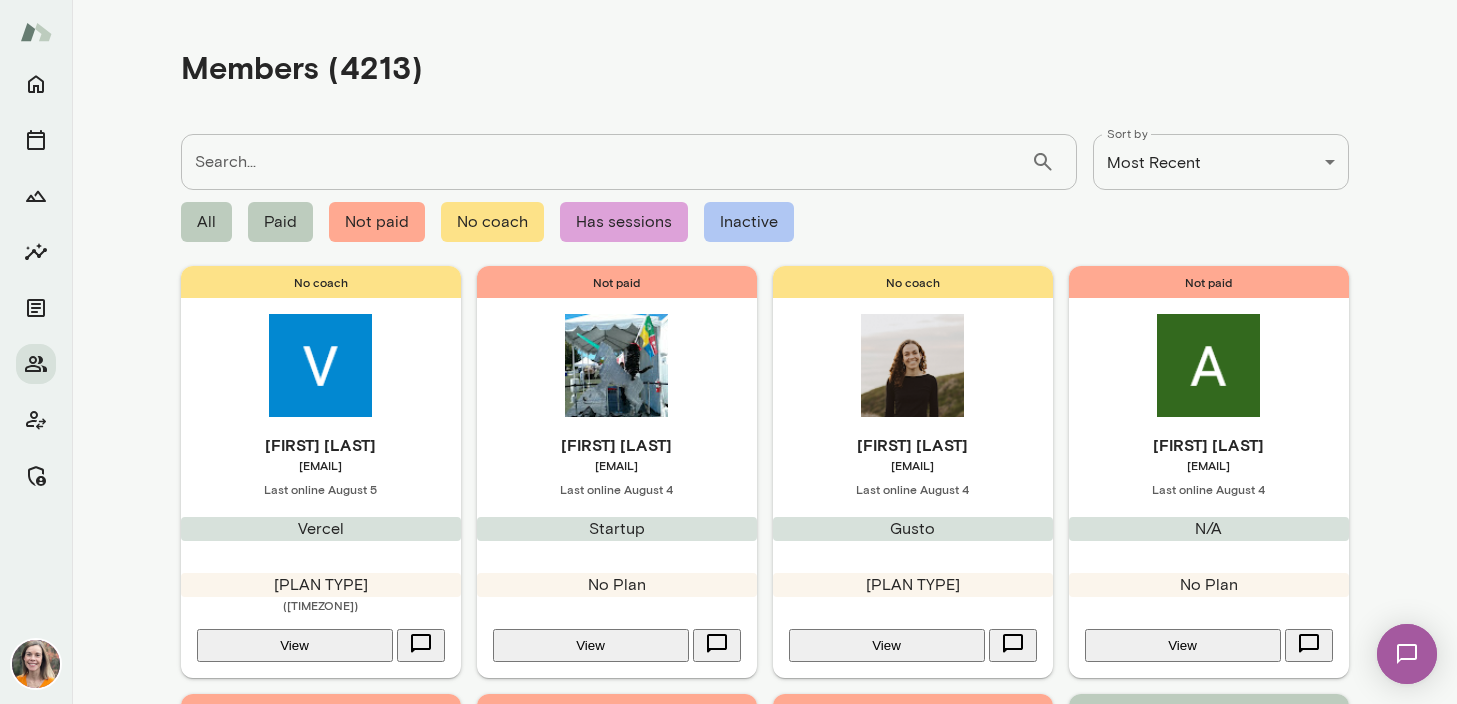 click on "Search..." at bounding box center [606, 162] 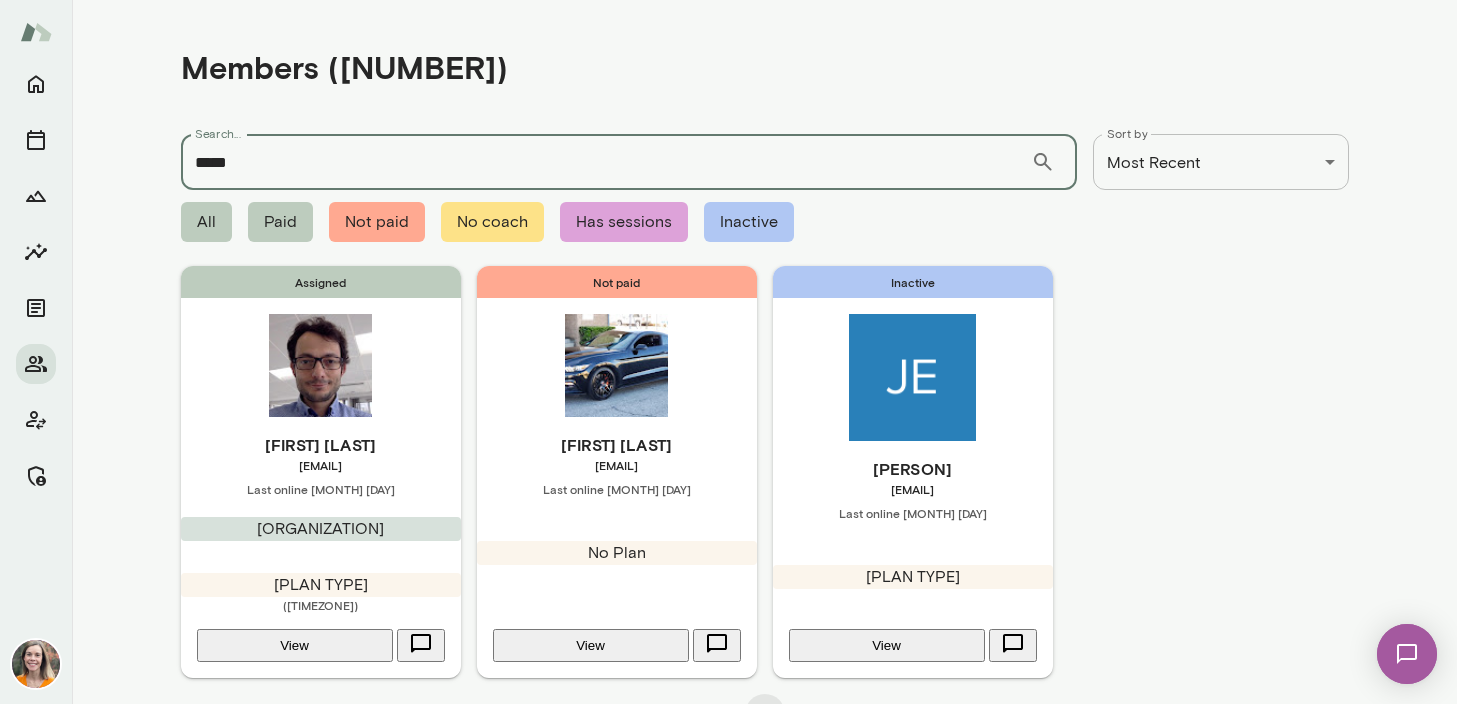 type on "*****" 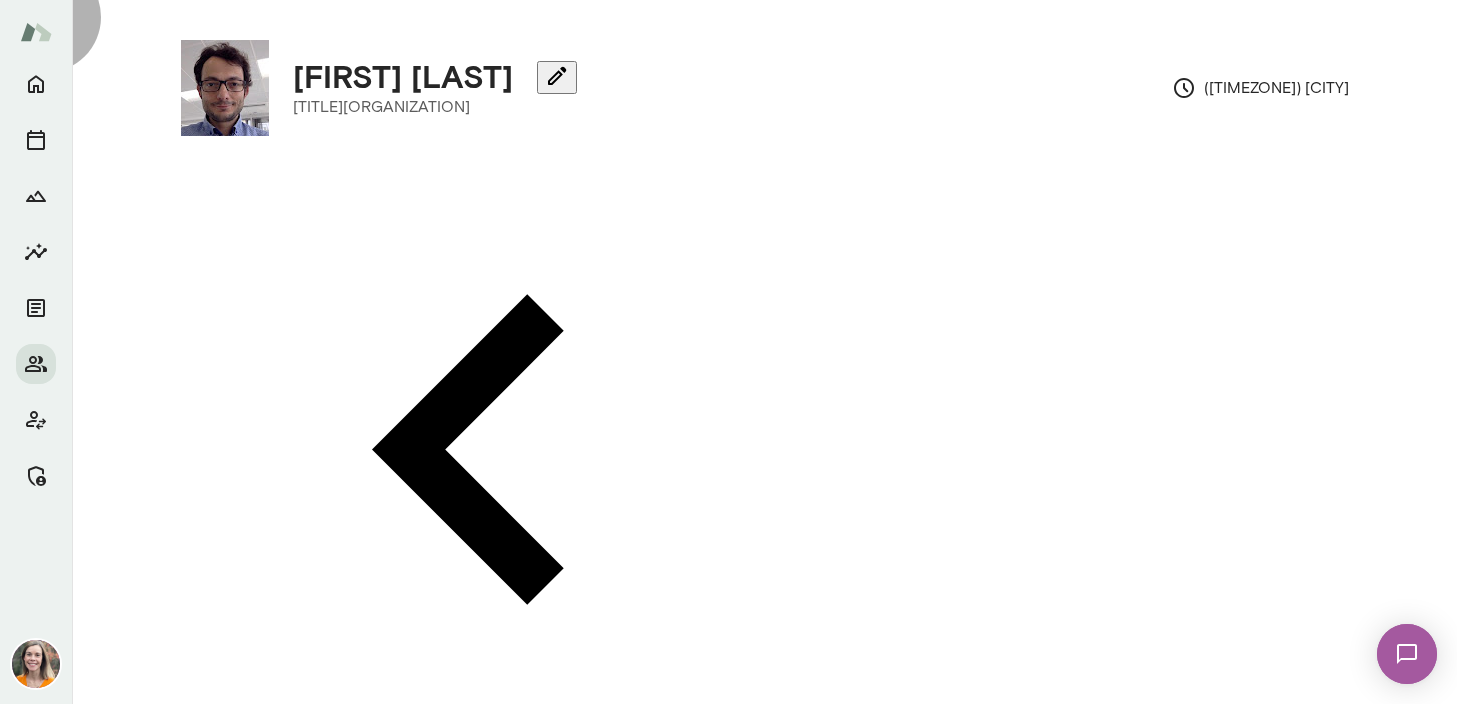 click on "[SESSION TYPE]" at bounding box center [529, 792] 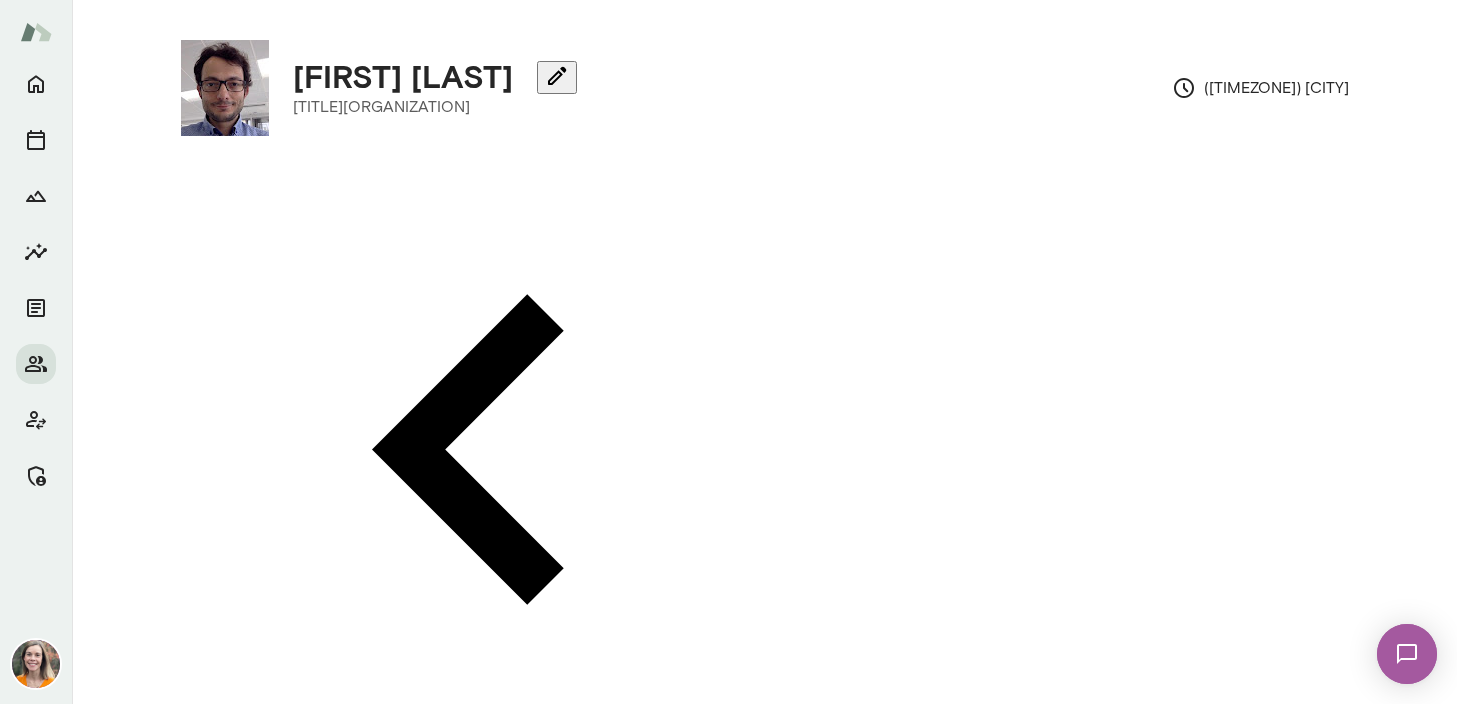 scroll, scrollTop: 0, scrollLeft: 0, axis: both 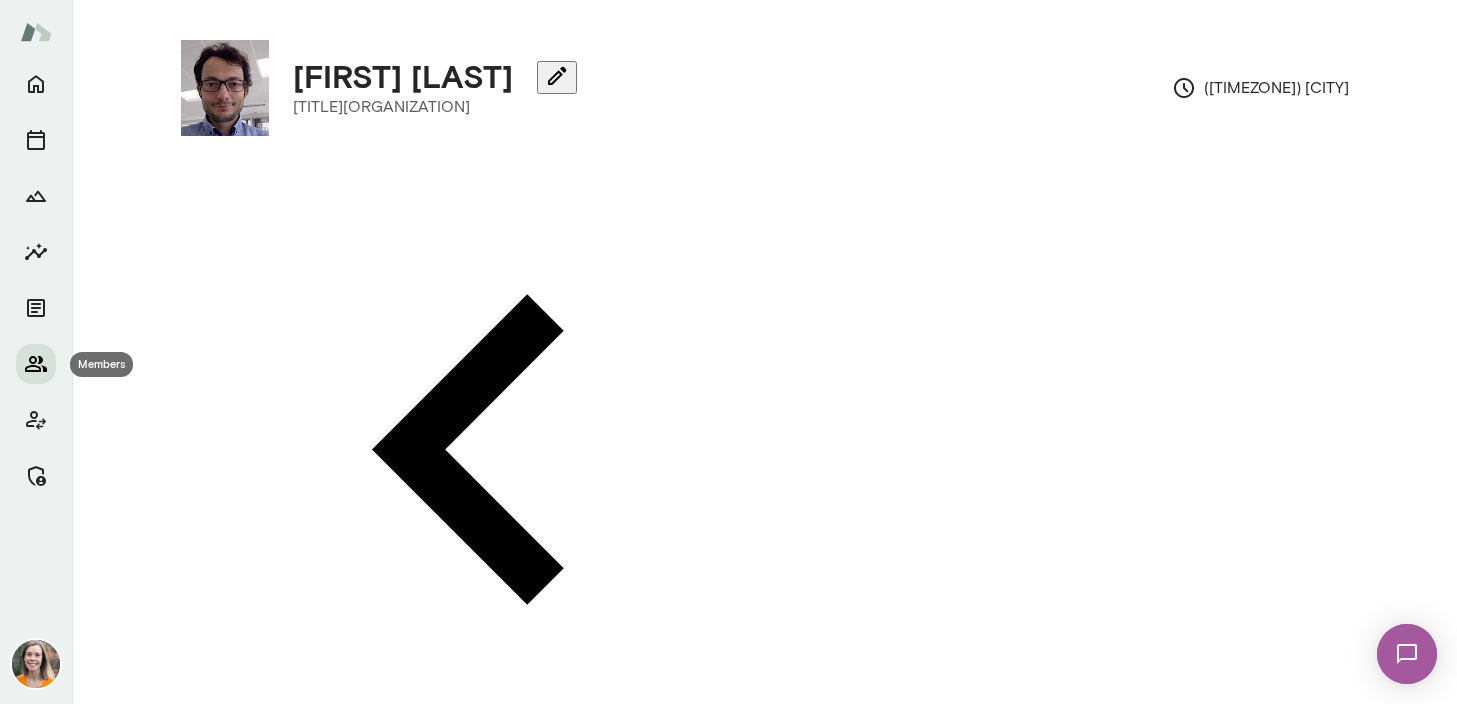 click 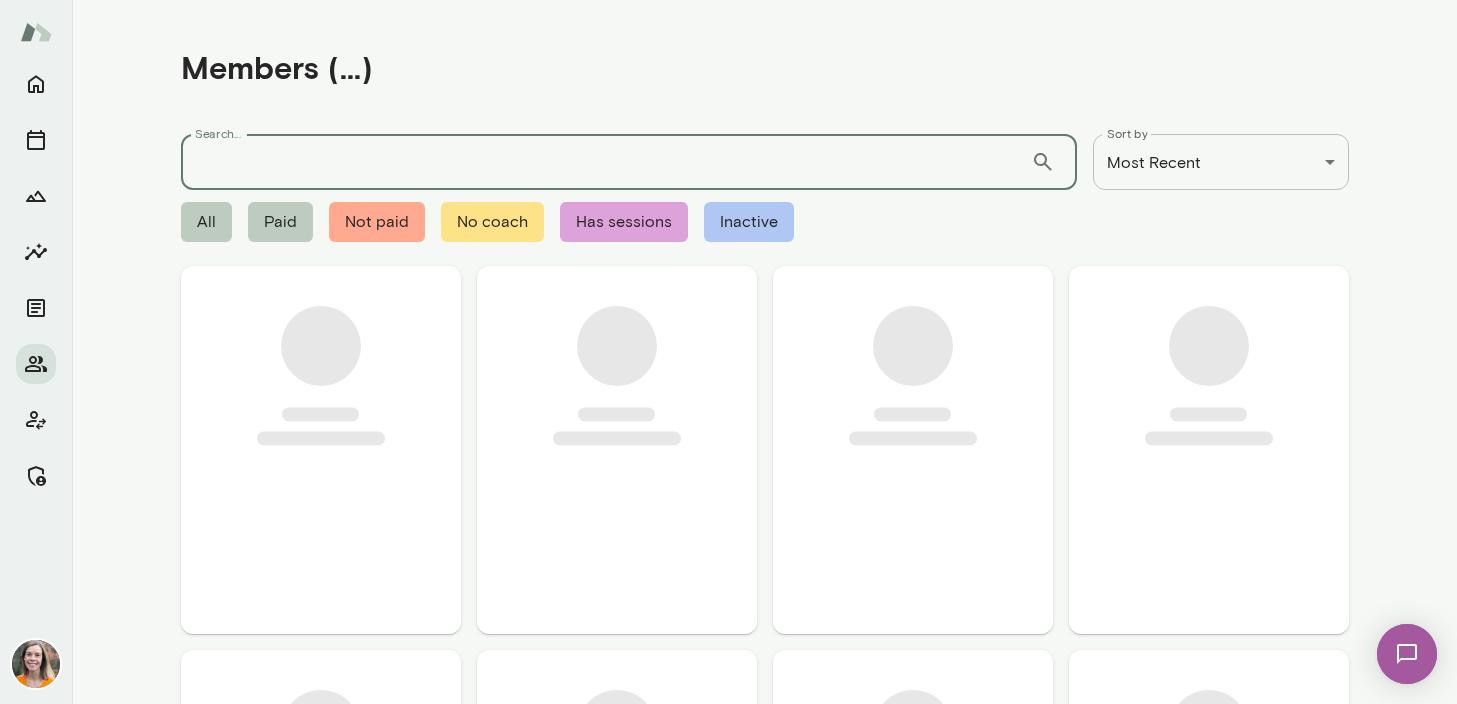 click on "Search..." at bounding box center [606, 162] 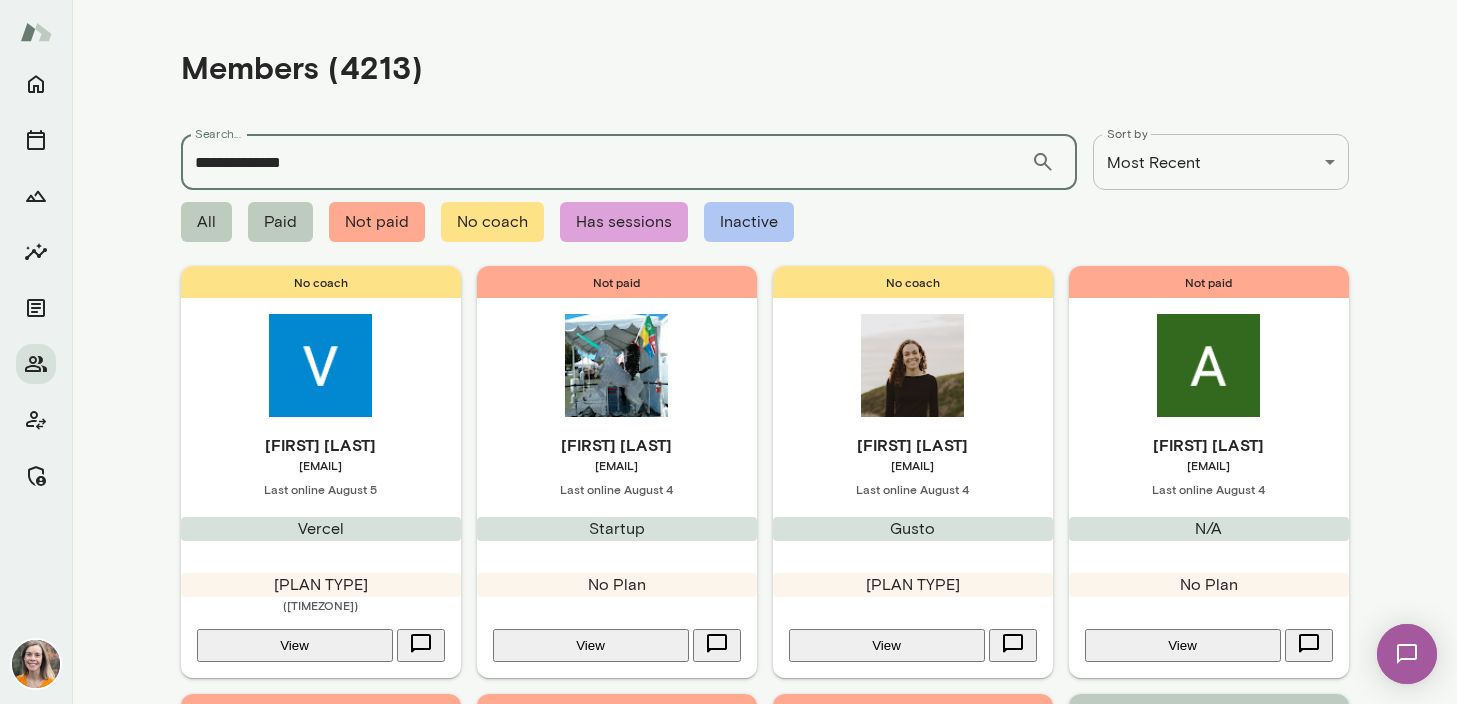 type on "**********" 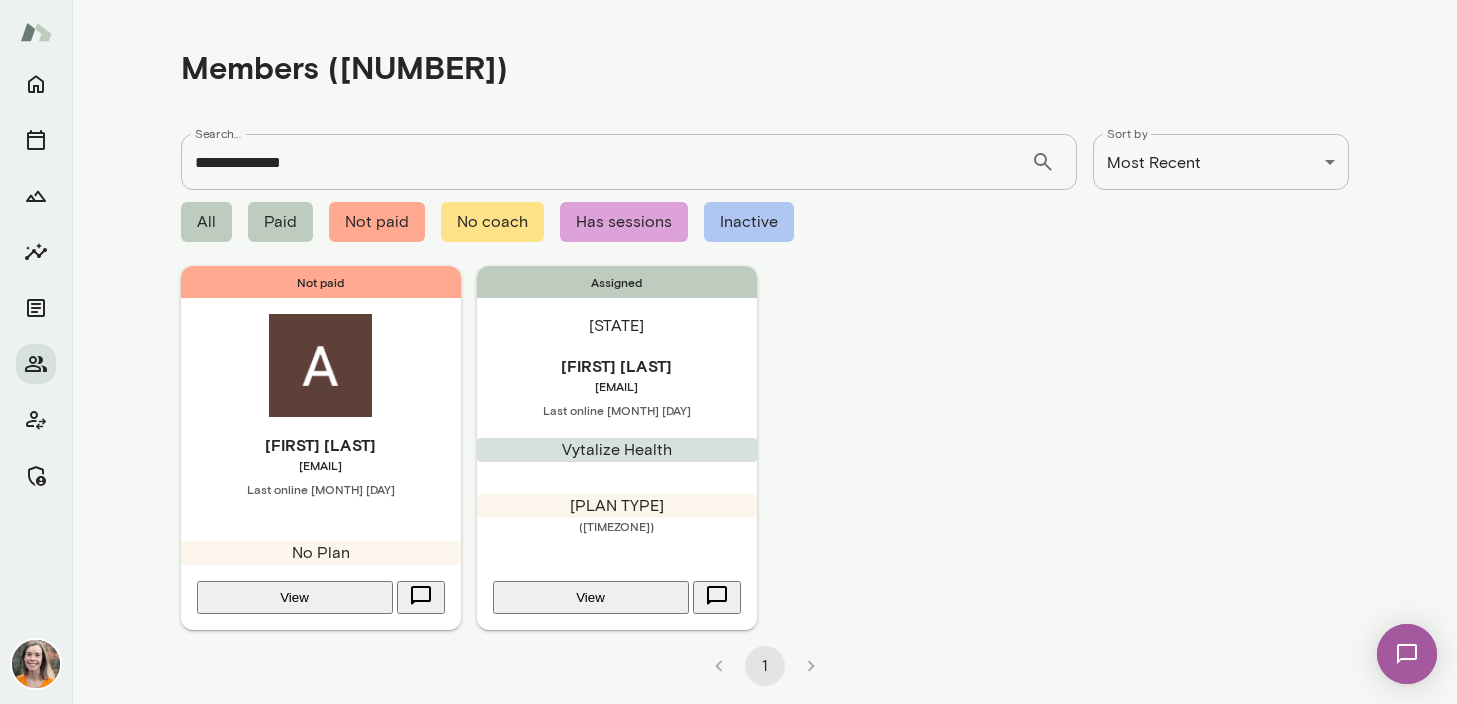 drag, startPoint x: 397, startPoint y: 445, endPoint x: 265, endPoint y: 446, distance: 132.00378 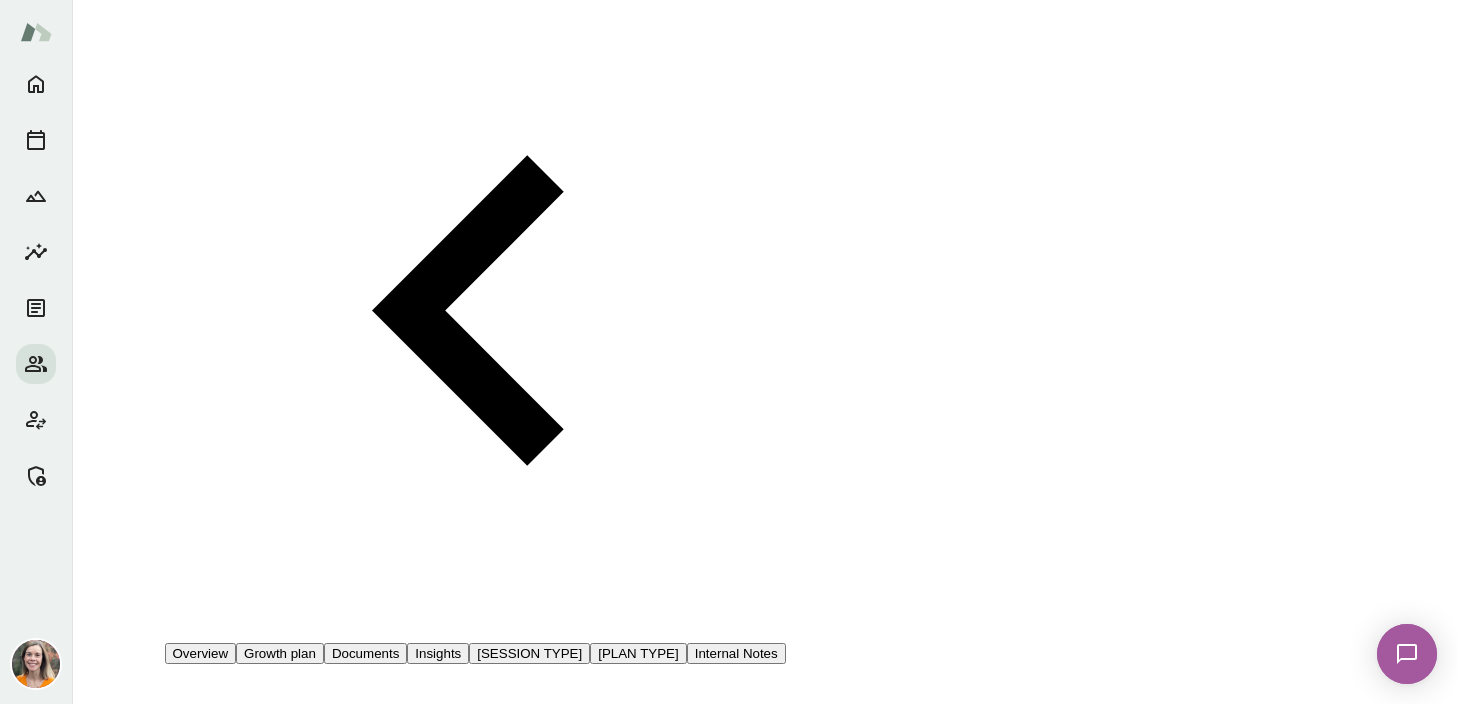 scroll, scrollTop: 138, scrollLeft: 0, axis: vertical 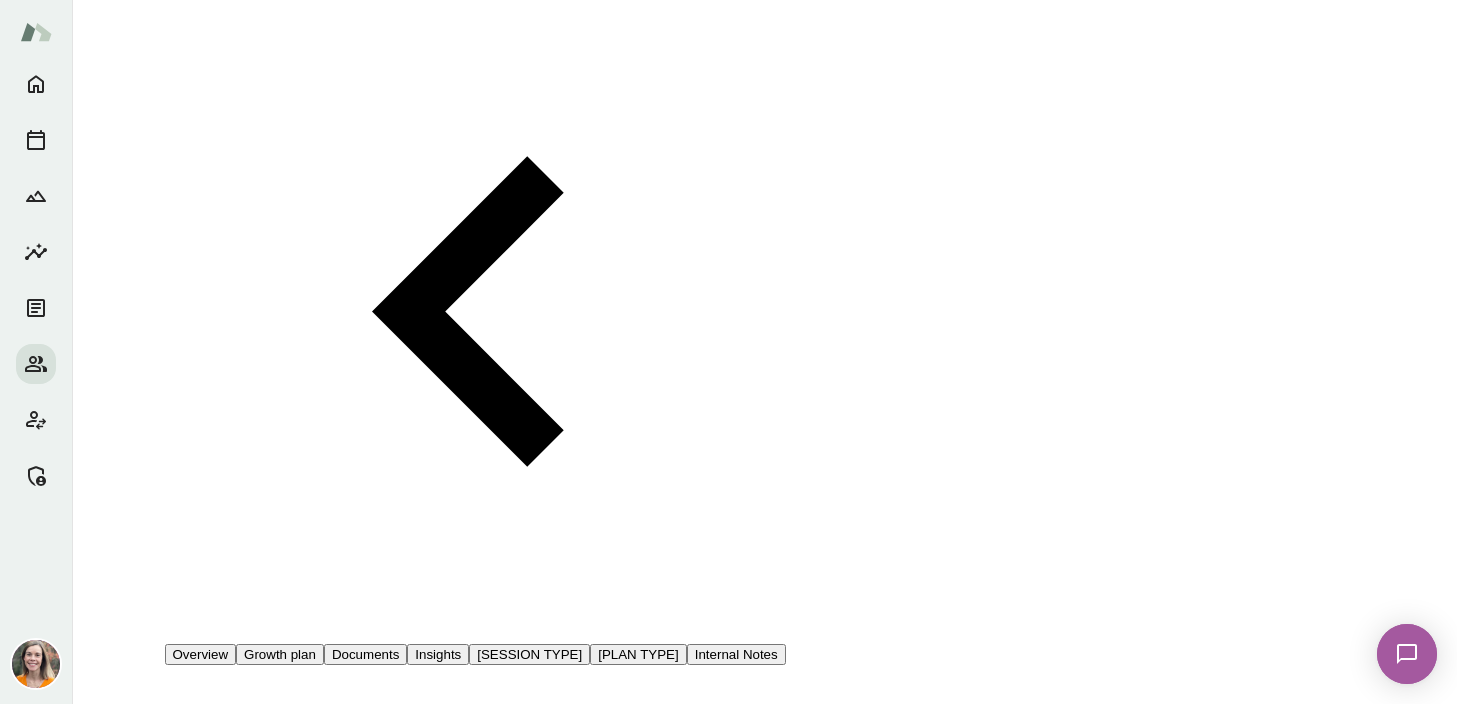 drag, startPoint x: 1153, startPoint y: 330, endPoint x: 1022, endPoint y: 333, distance: 131.03435 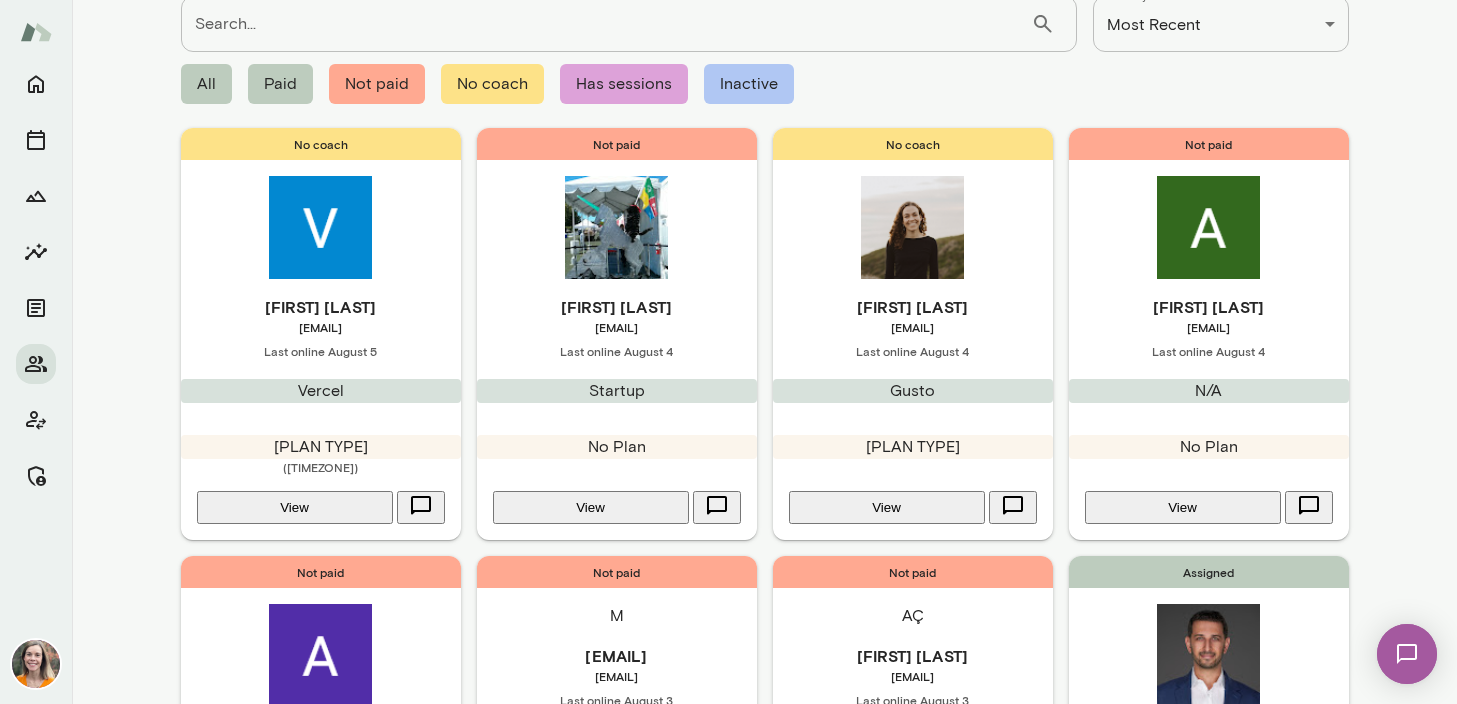 click on "Search..." at bounding box center [606, 24] 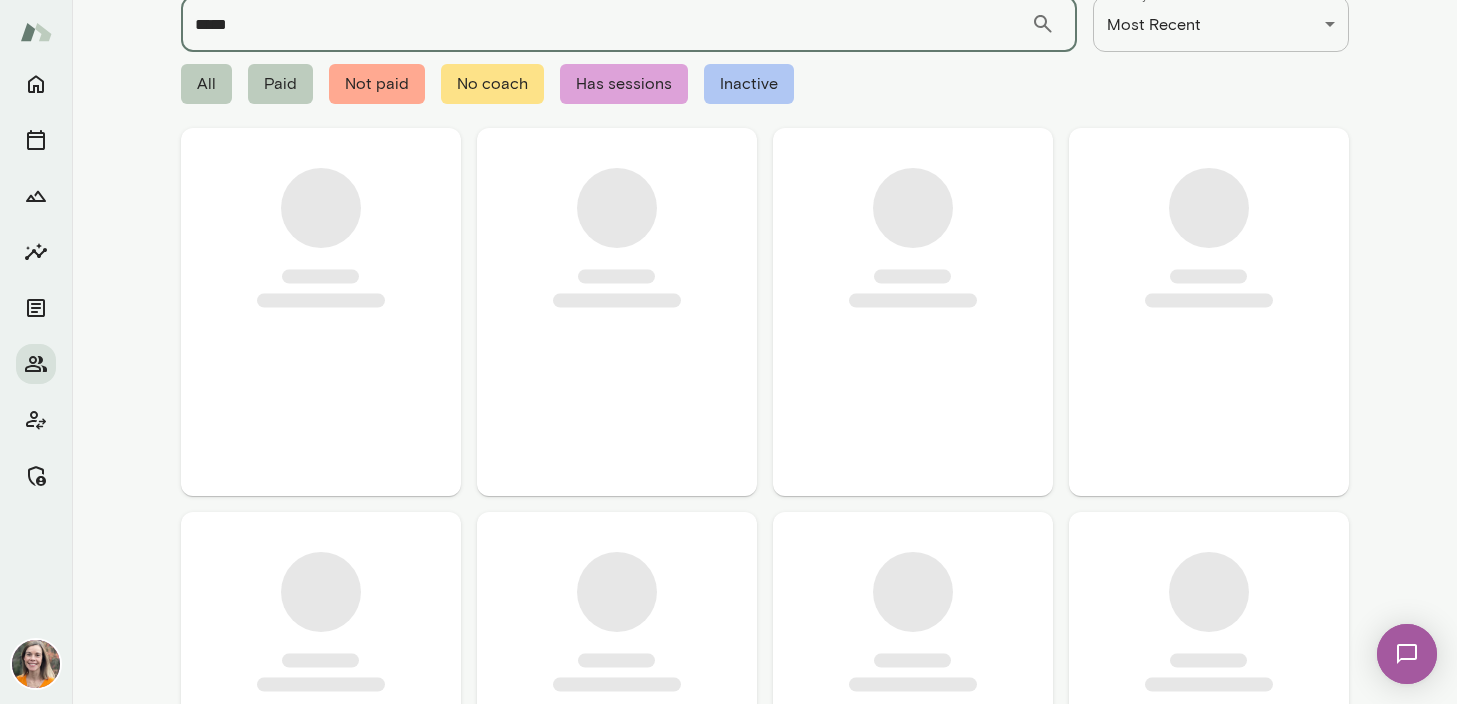 scroll, scrollTop: 24, scrollLeft: 0, axis: vertical 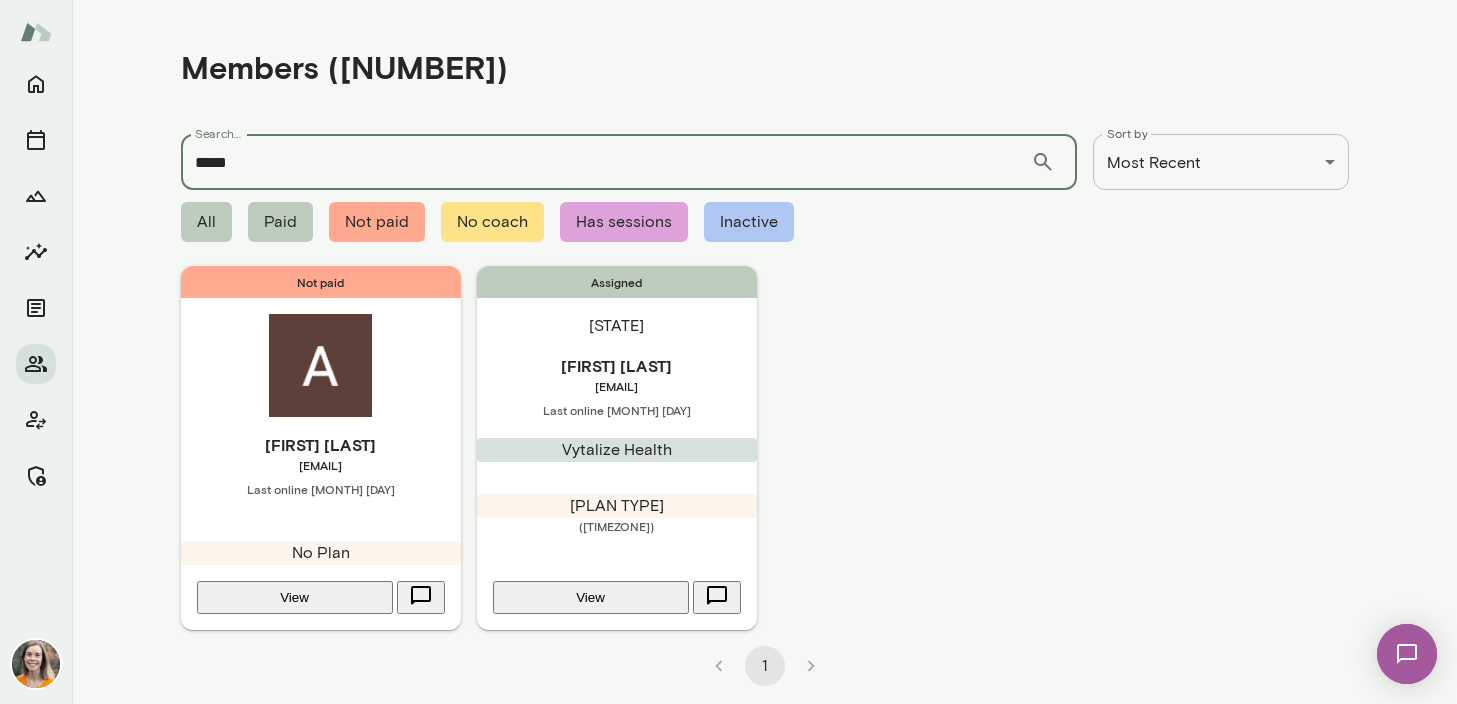 type on "*****" 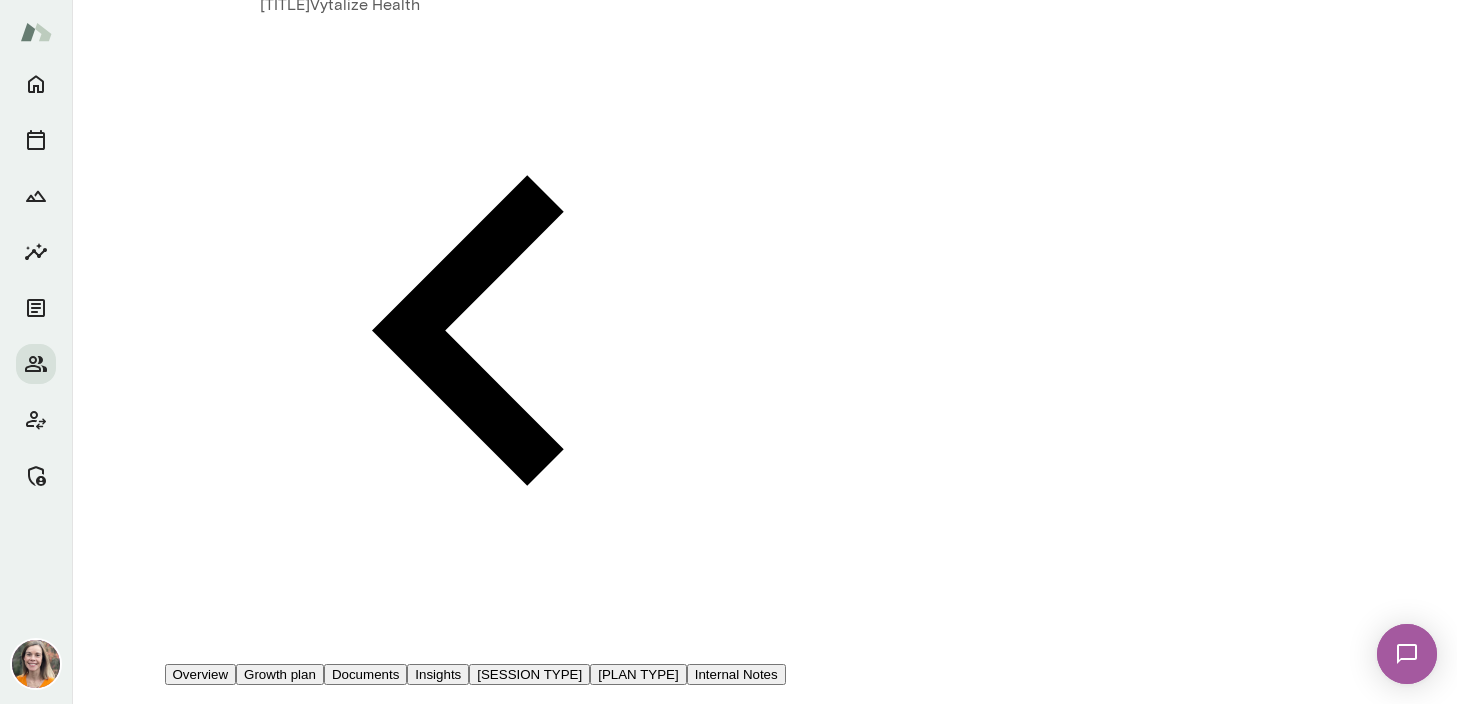 scroll, scrollTop: 131, scrollLeft: 0, axis: vertical 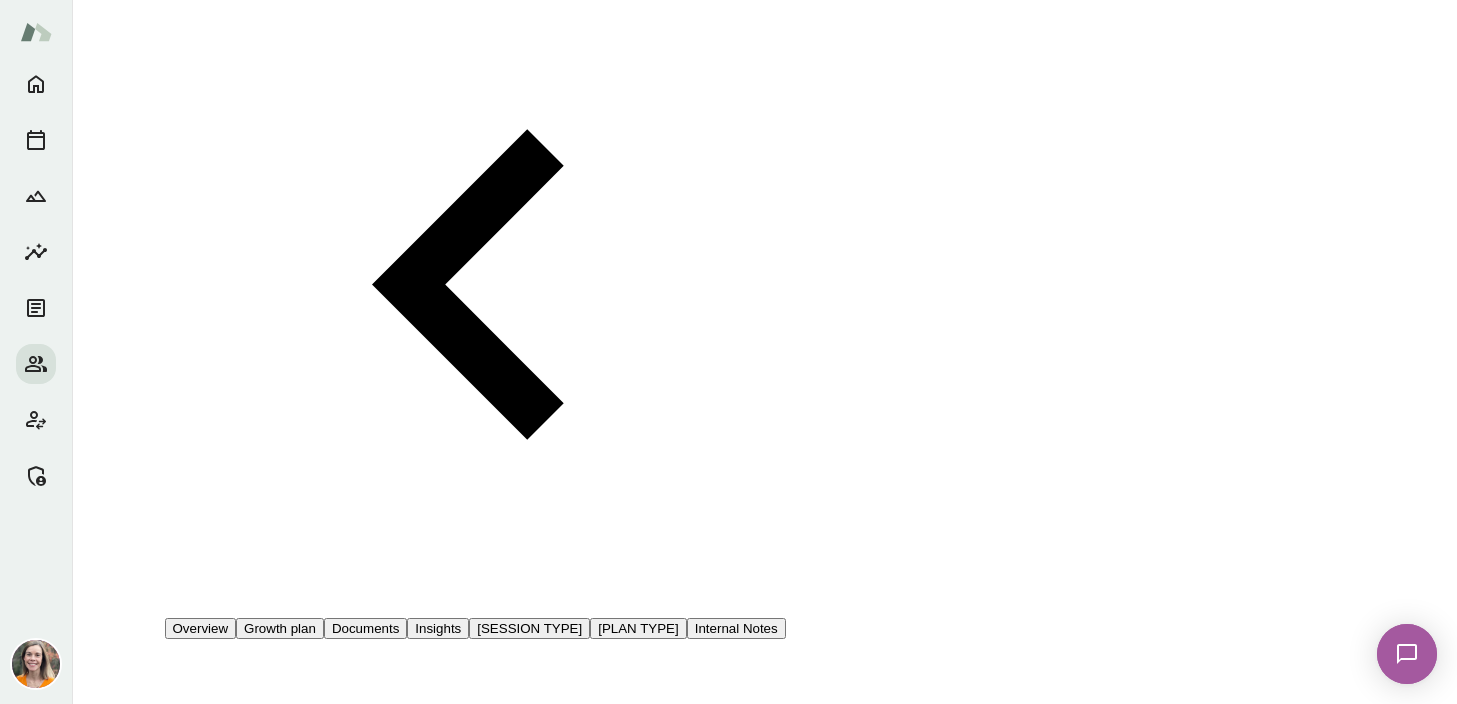 drag, startPoint x: 1258, startPoint y: 366, endPoint x: 1137, endPoint y: 368, distance: 121.016525 